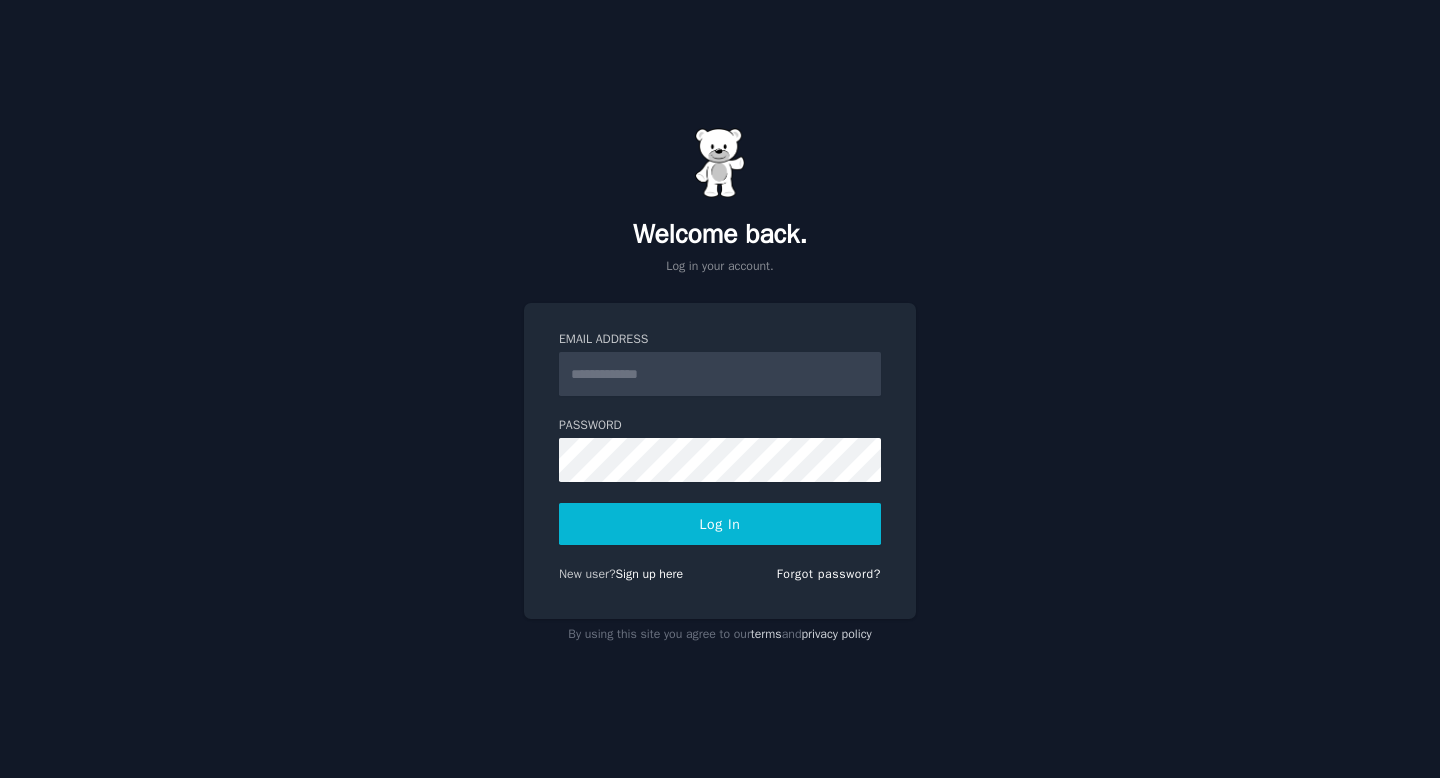 scroll, scrollTop: 0, scrollLeft: 0, axis: both 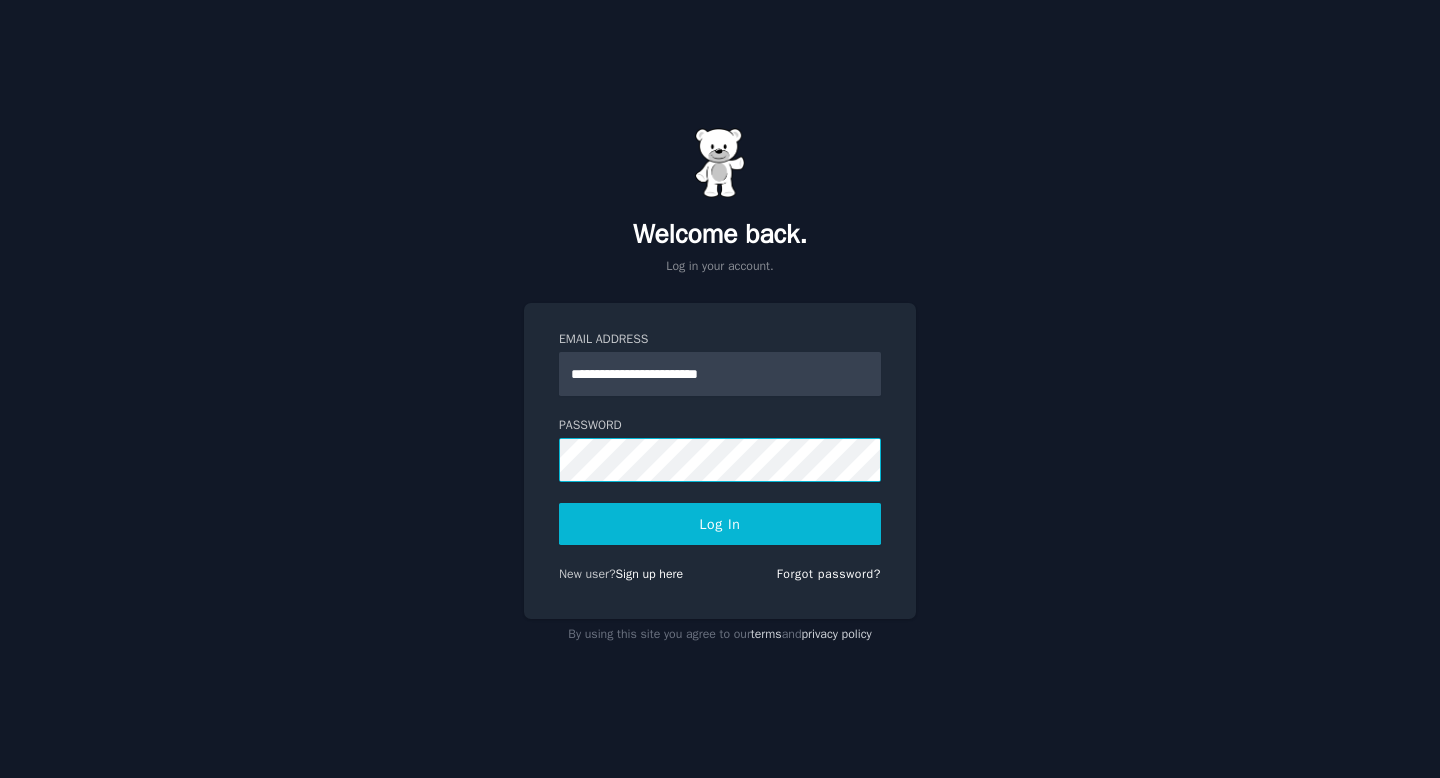 click on "Log In" at bounding box center (720, 524) 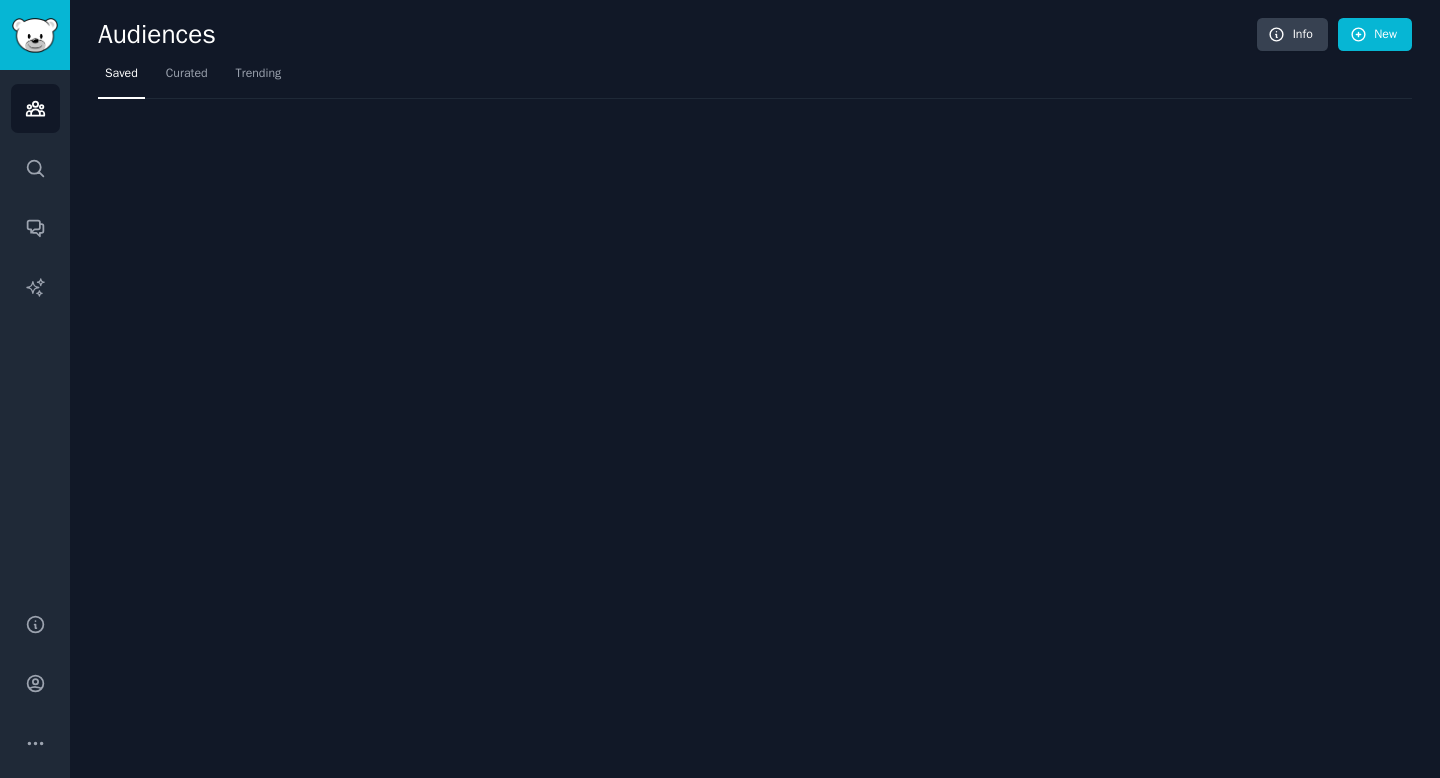 scroll, scrollTop: 0, scrollLeft: 0, axis: both 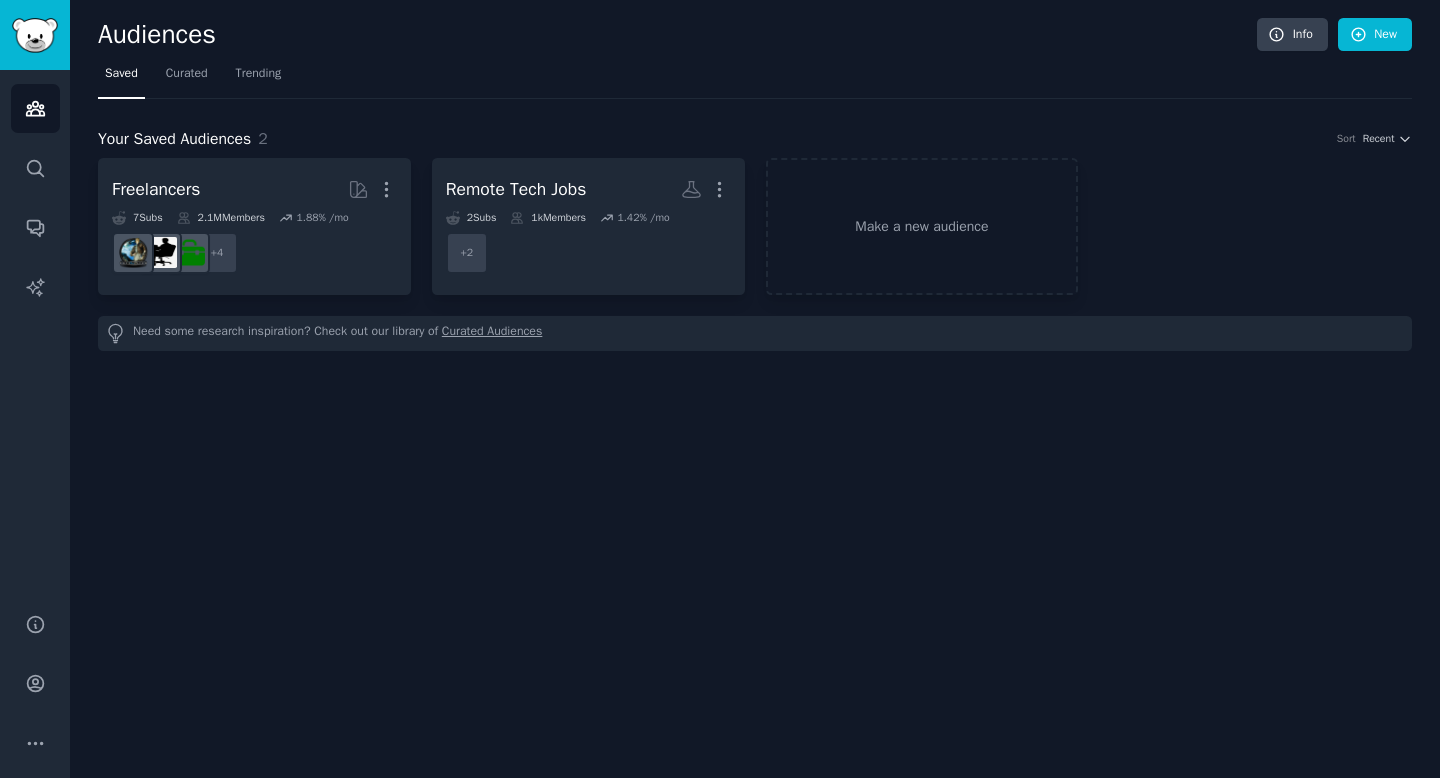 click at bounding box center (0, 778) 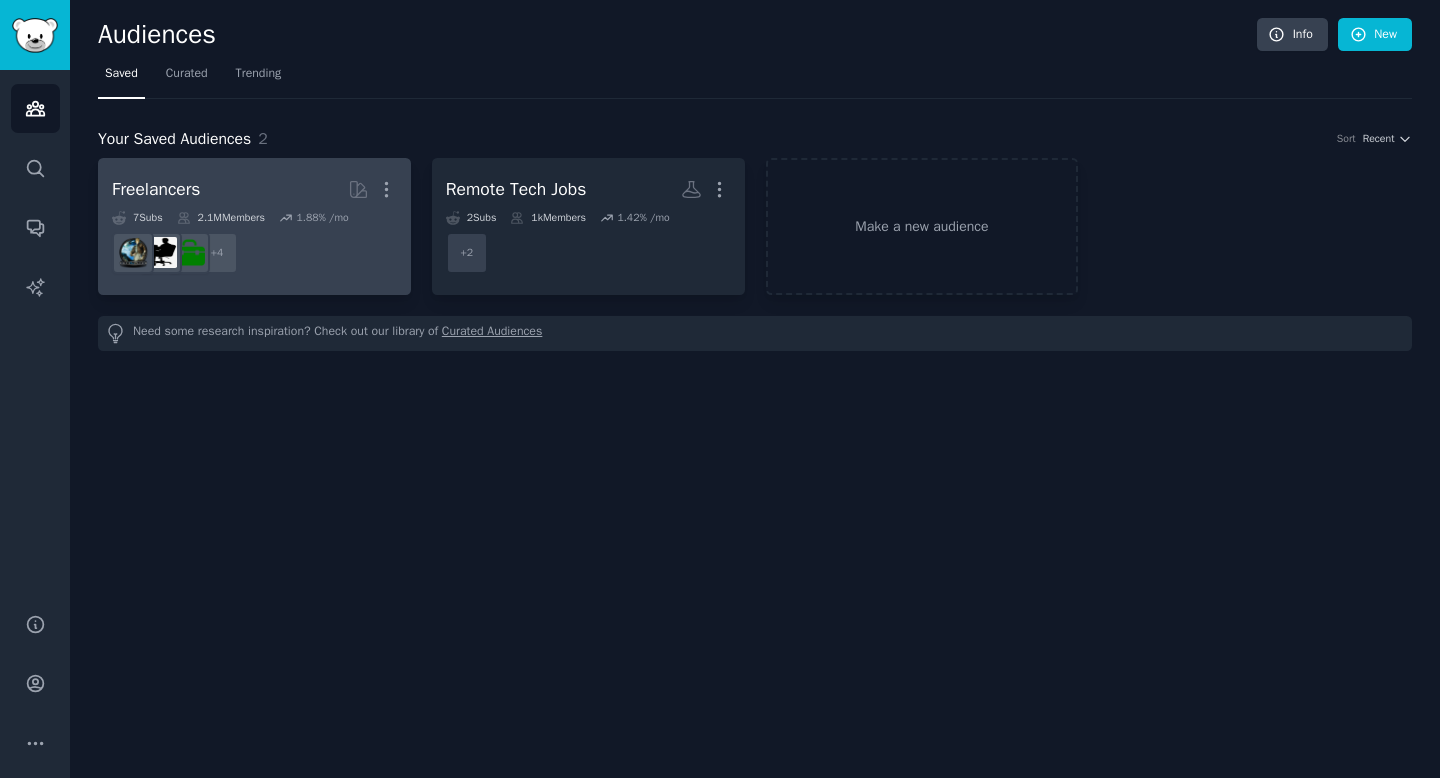 click on "Freelancers Curated by GummySearch More" at bounding box center [254, 189] 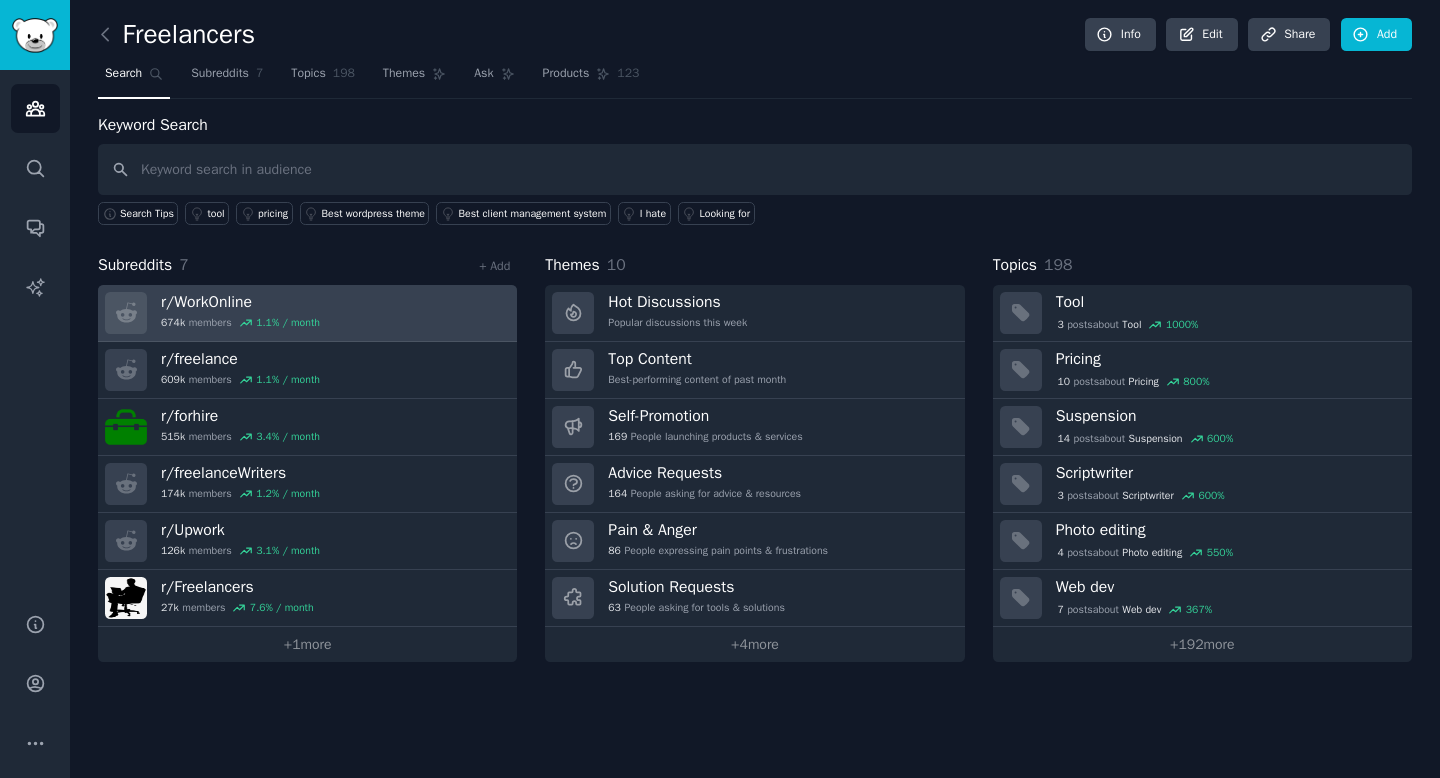 click on "r/ WorkOnline 674k  members 1.1 % / month" at bounding box center (307, 313) 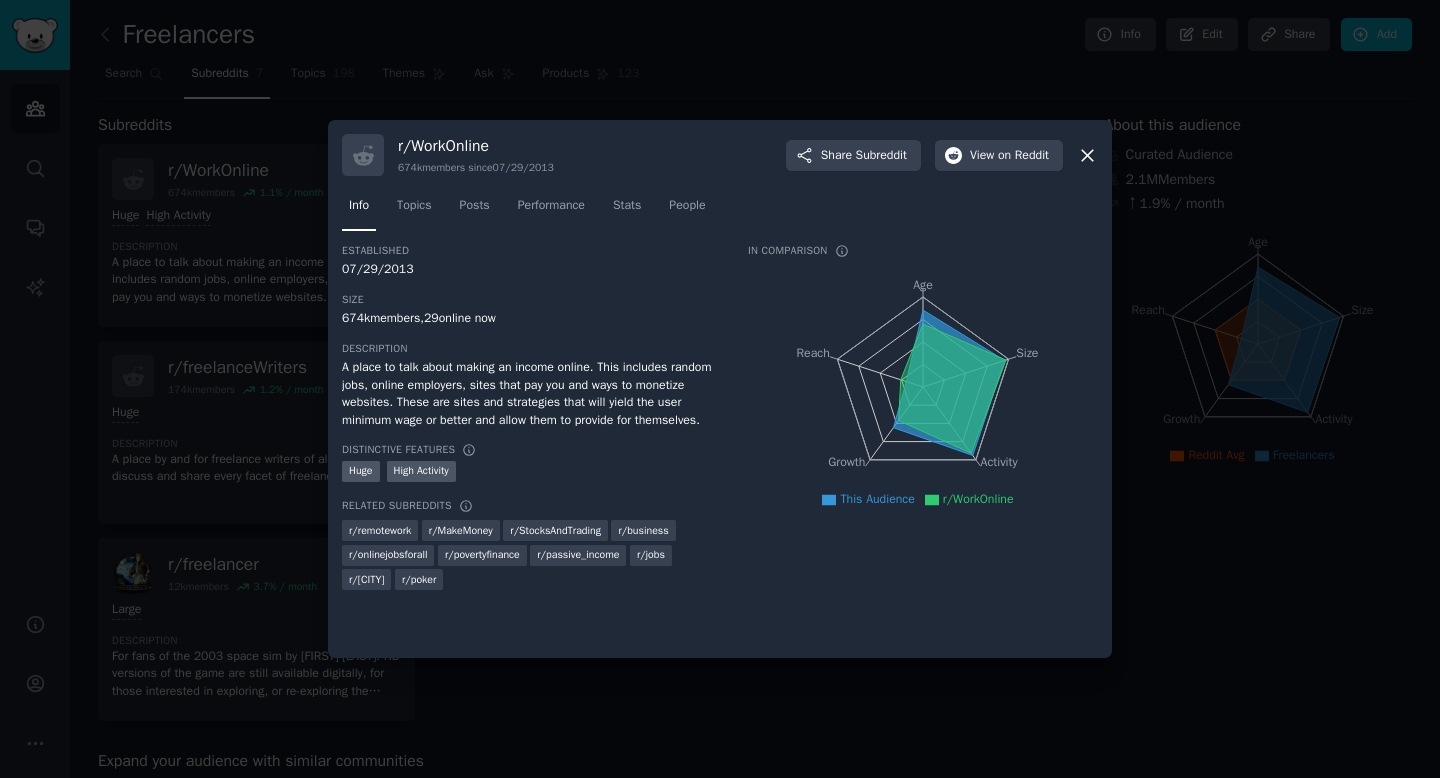 click 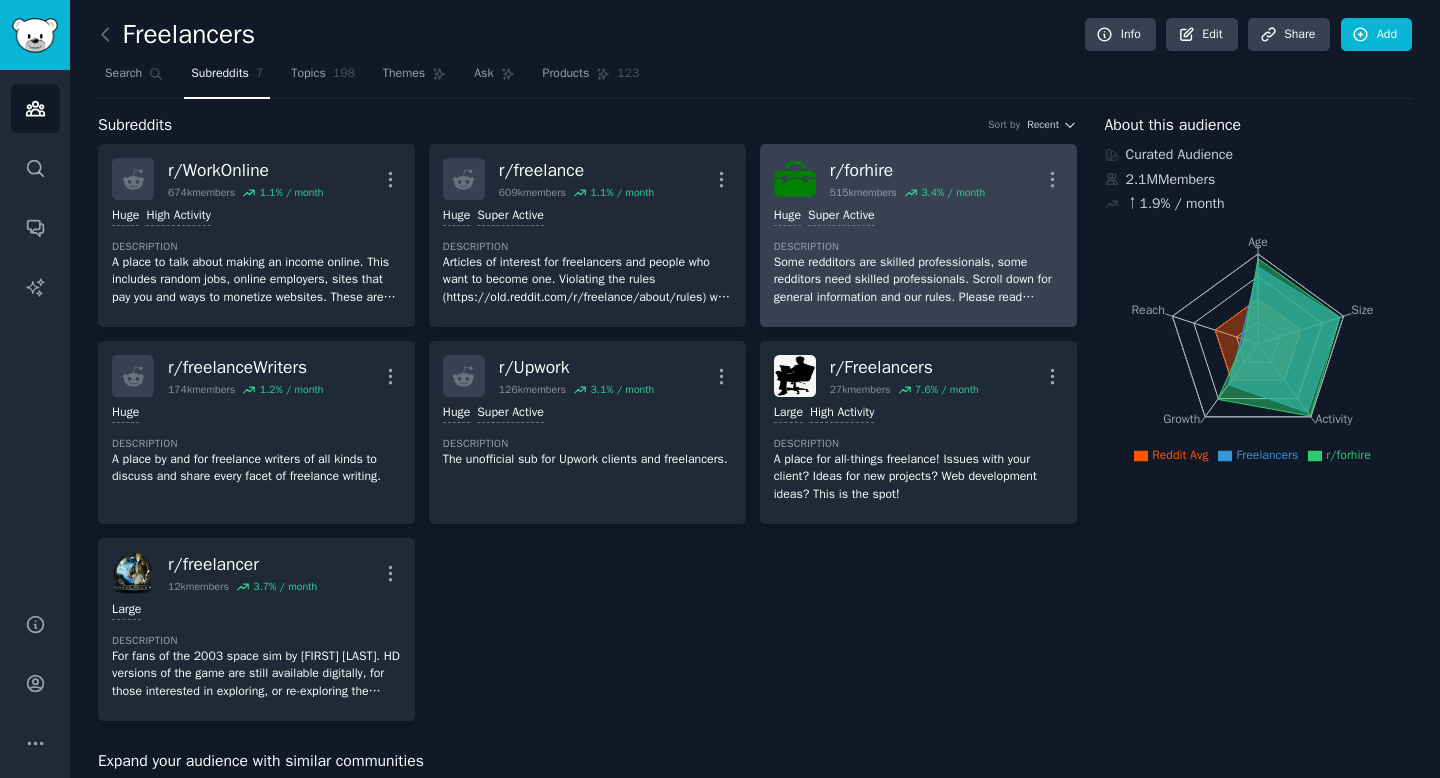 scroll, scrollTop: 1, scrollLeft: 0, axis: vertical 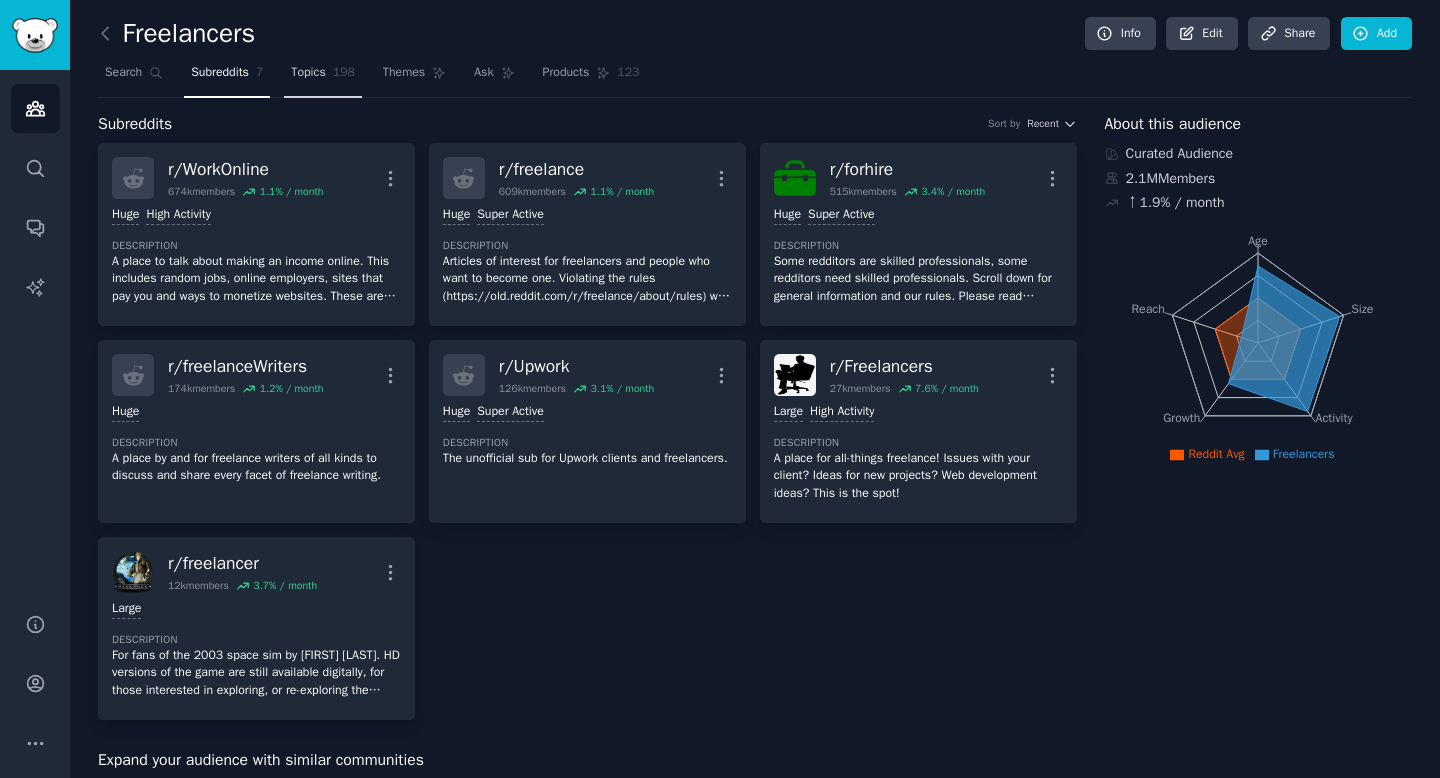 click on "198" 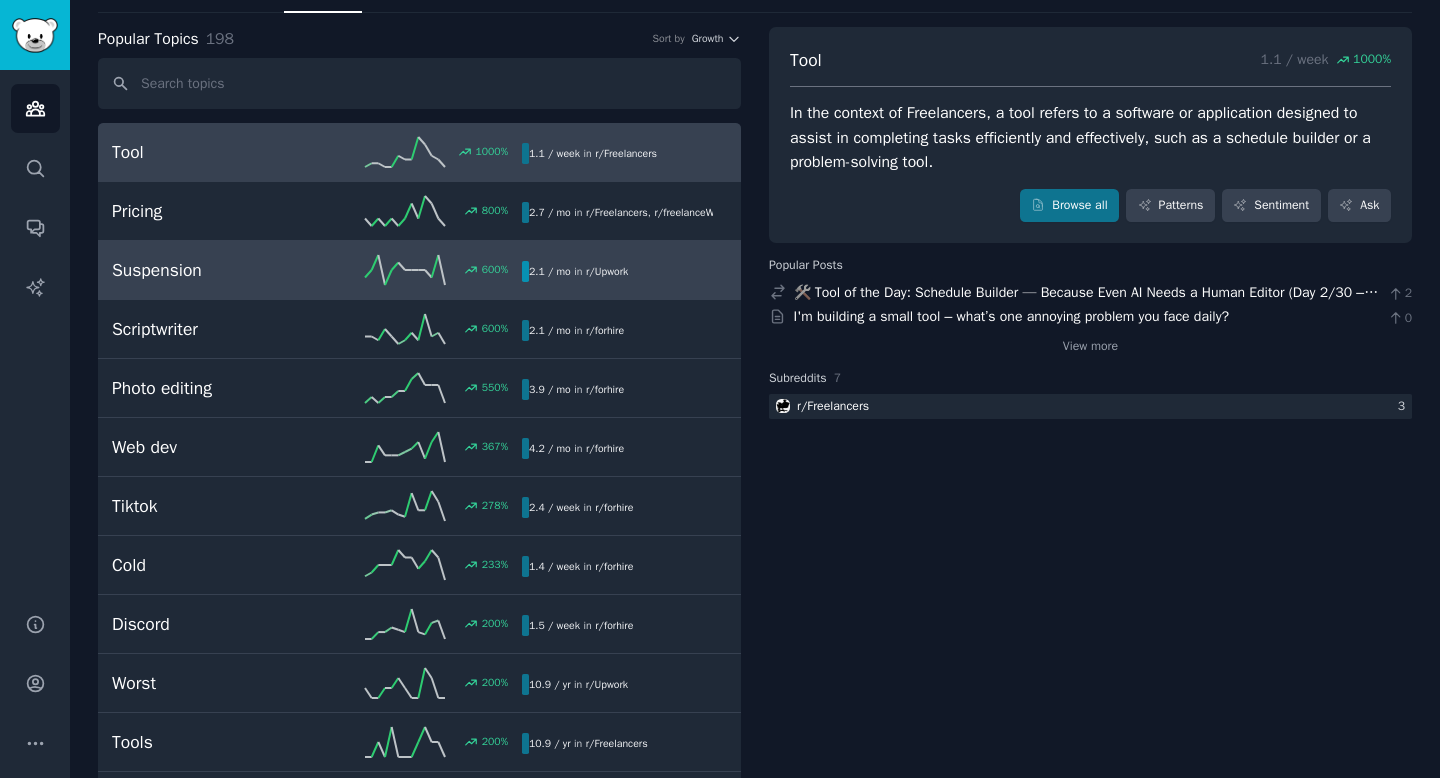 scroll, scrollTop: 0, scrollLeft: 0, axis: both 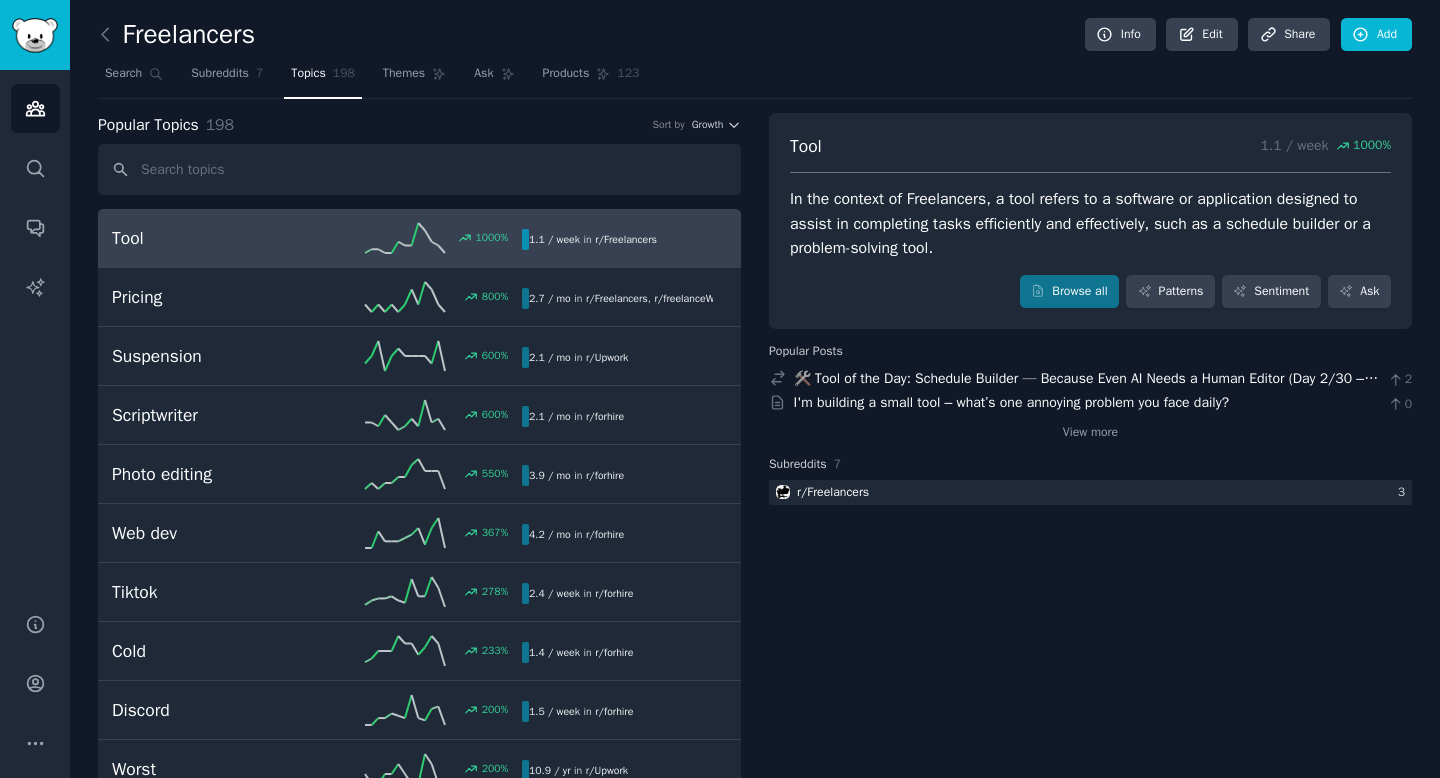 click on "1000 %" at bounding box center [419, 238] 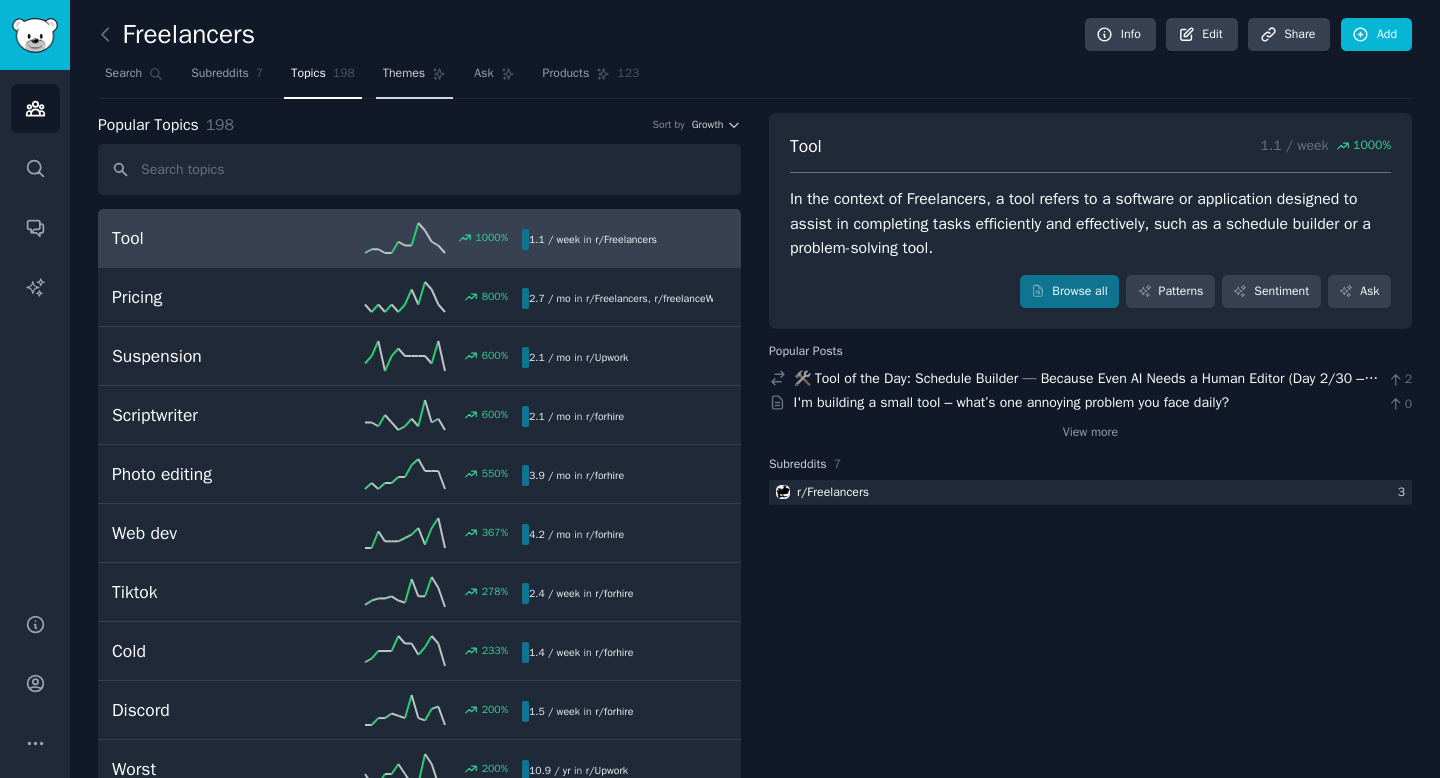 click on "Themes" at bounding box center (404, 74) 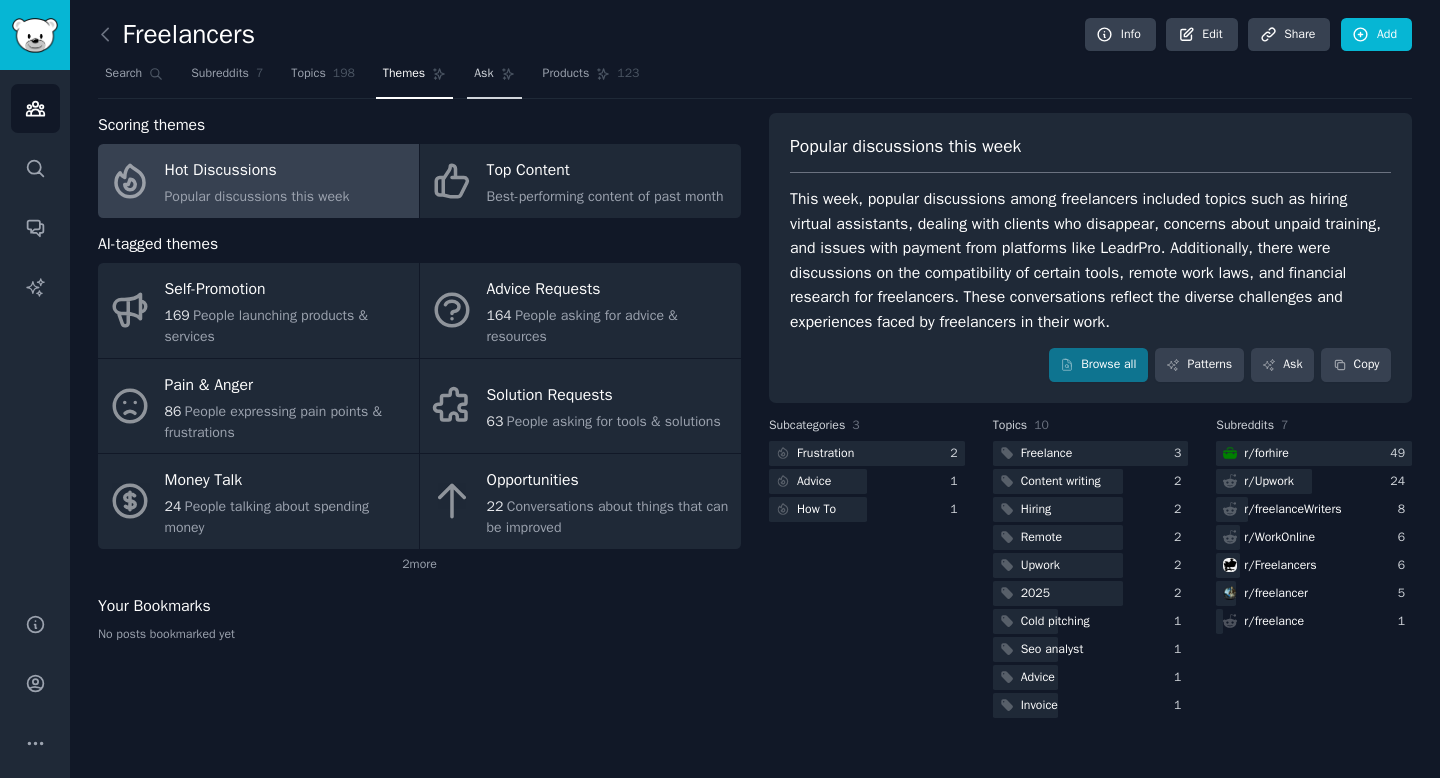 click on "Ask" at bounding box center (483, 74) 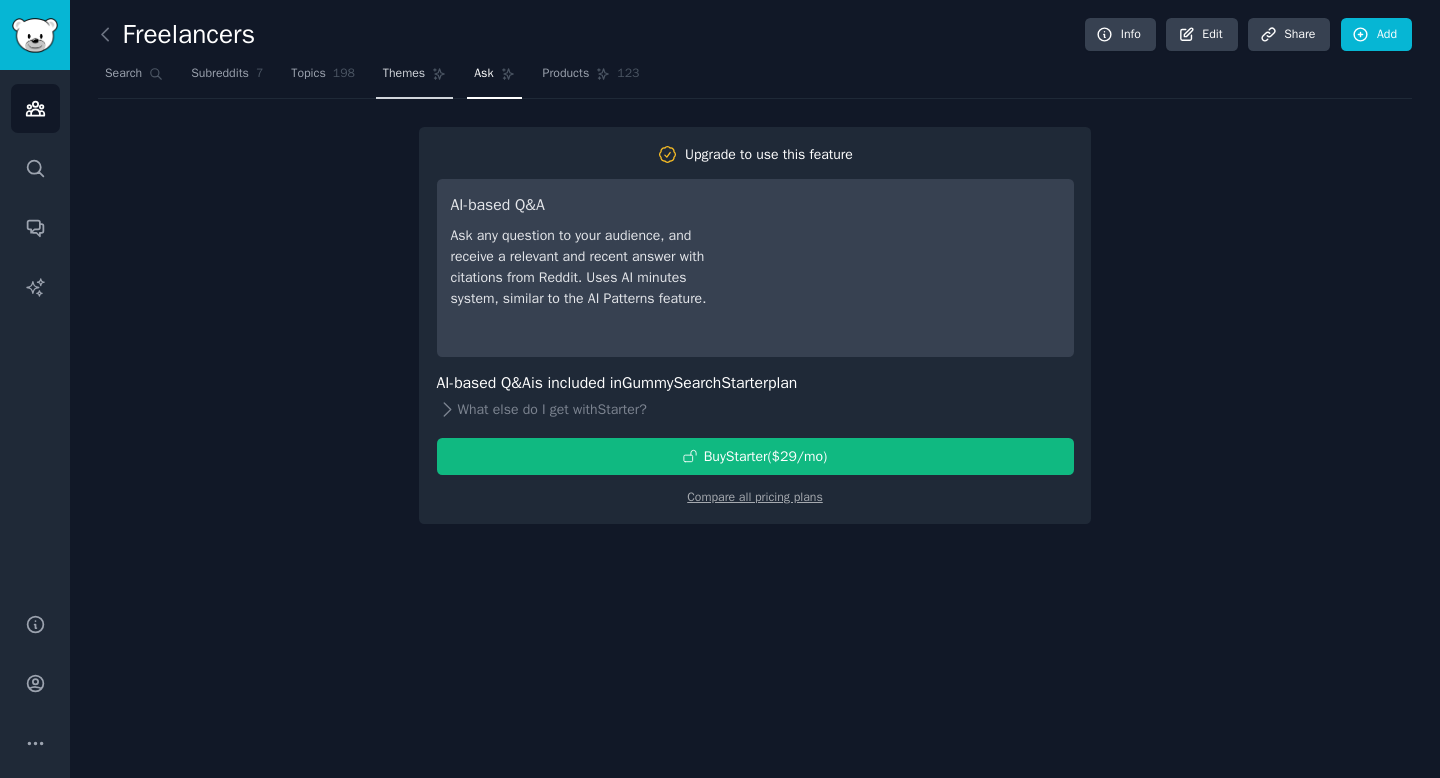 click on "Themes" at bounding box center [404, 74] 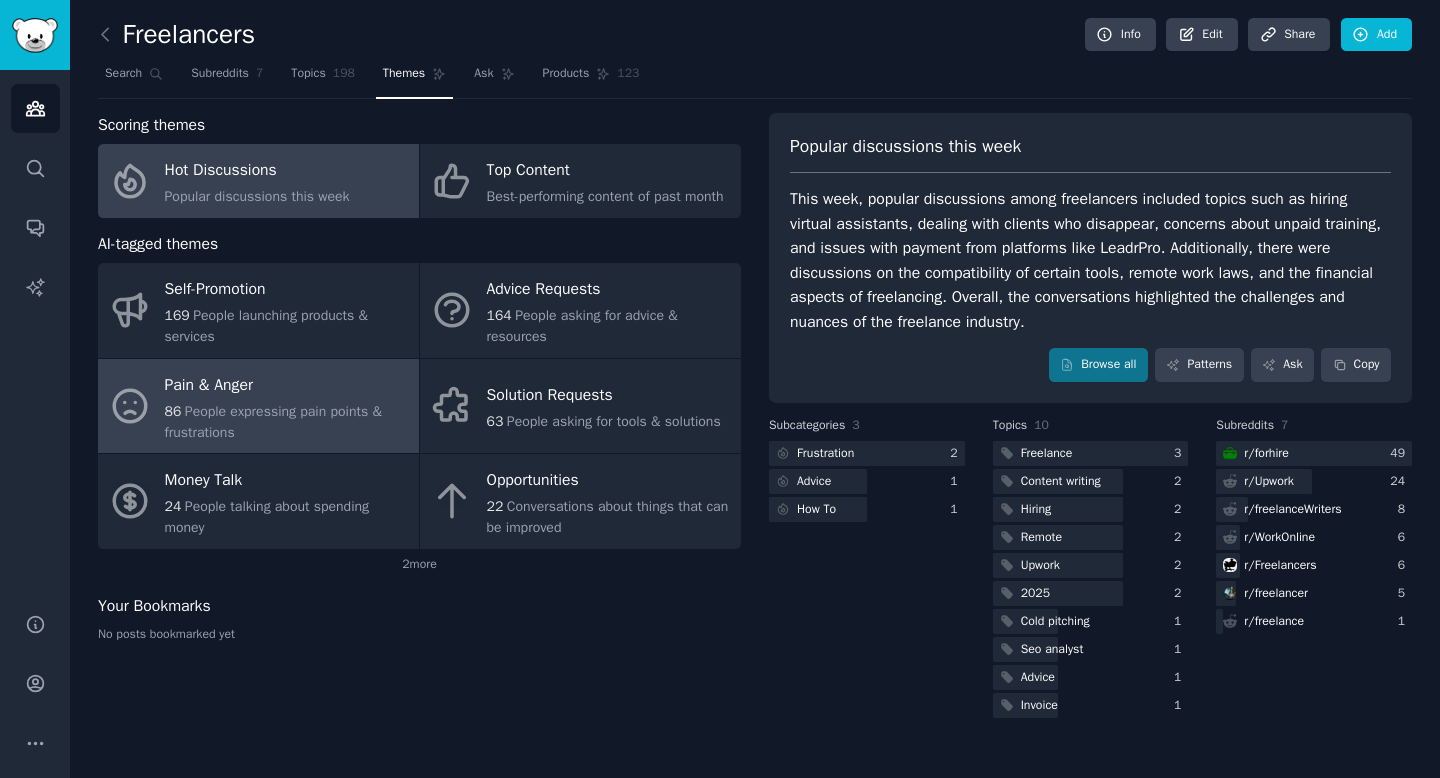 click on "People expressing pain points & frustrations" at bounding box center (273, 422) 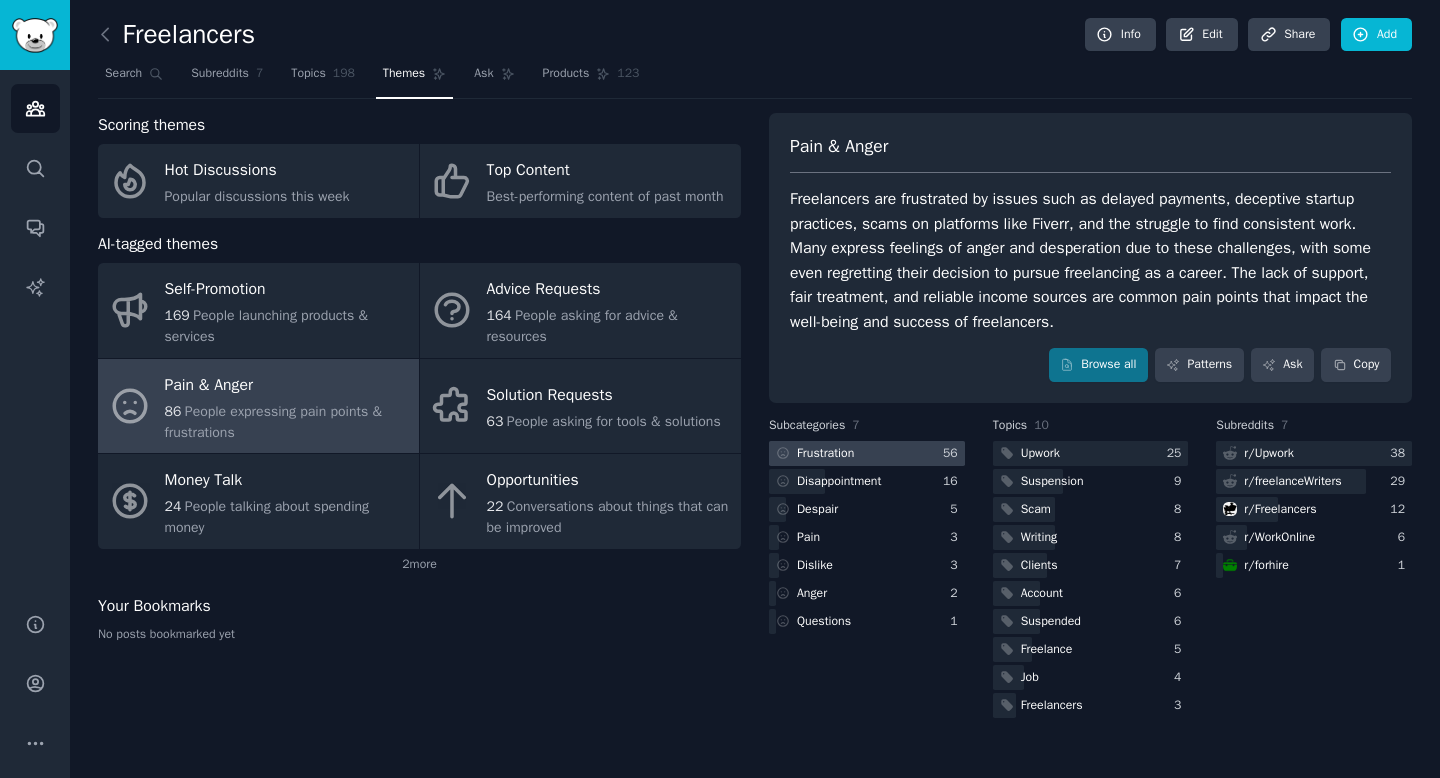 click at bounding box center [867, 453] 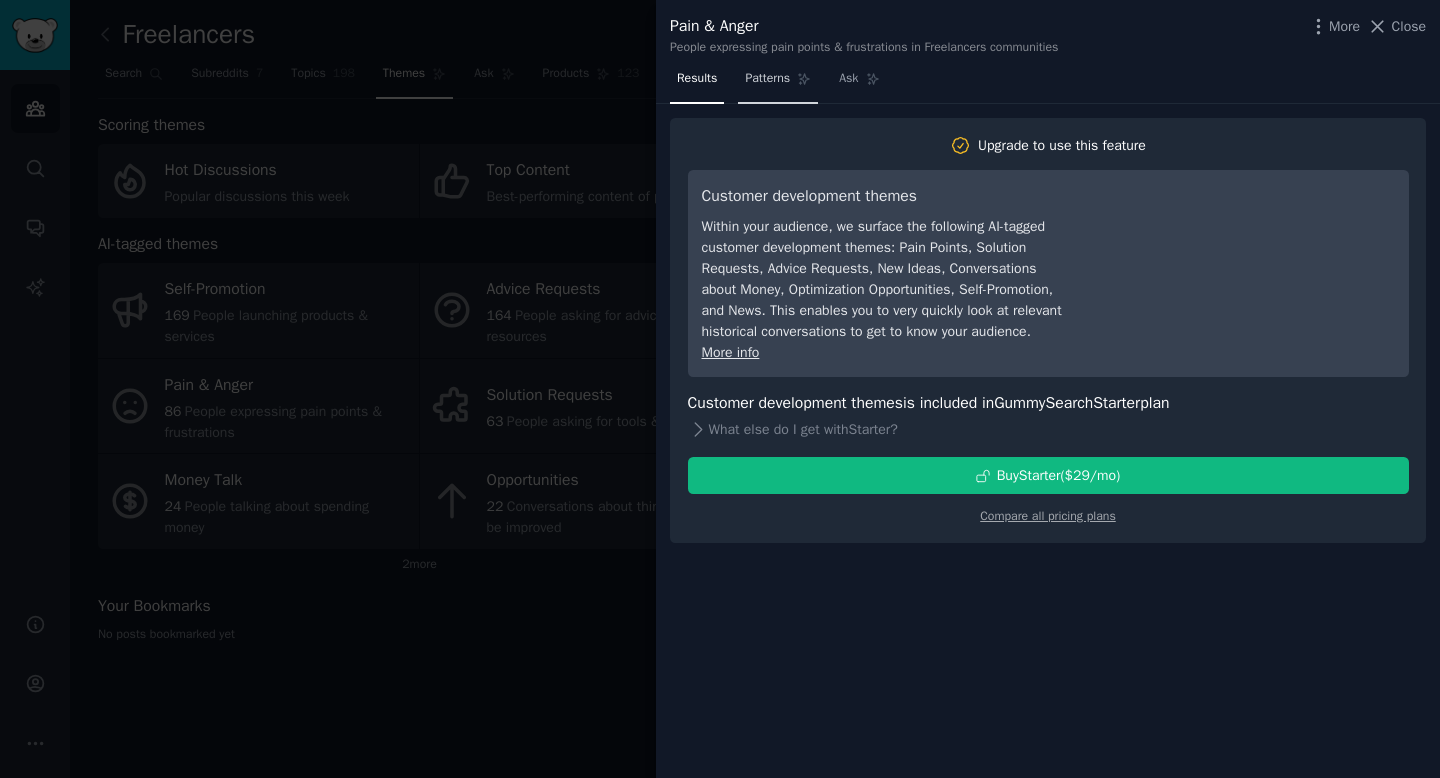 click on "Patterns" at bounding box center [767, 79] 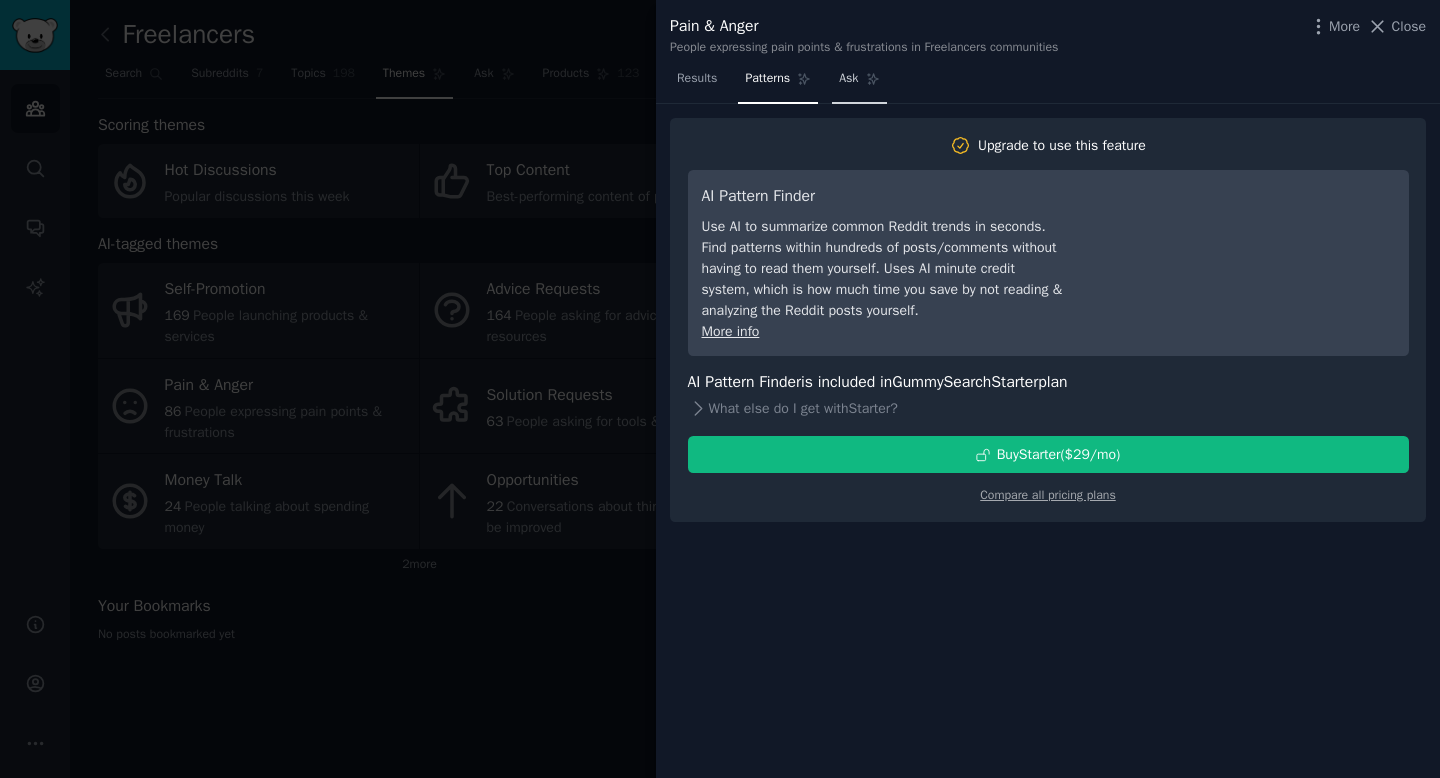 click on "Ask" at bounding box center [859, 83] 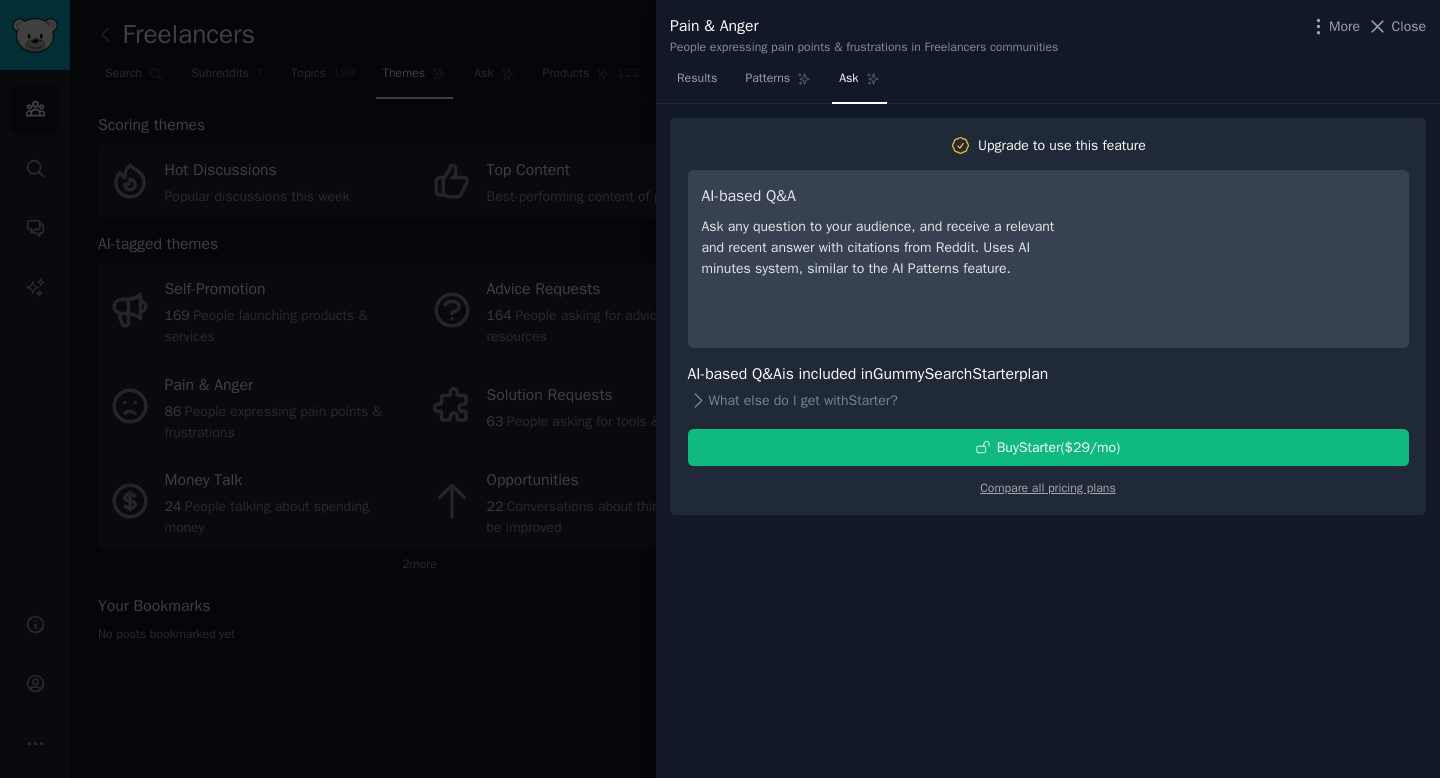 click at bounding box center [720, 389] 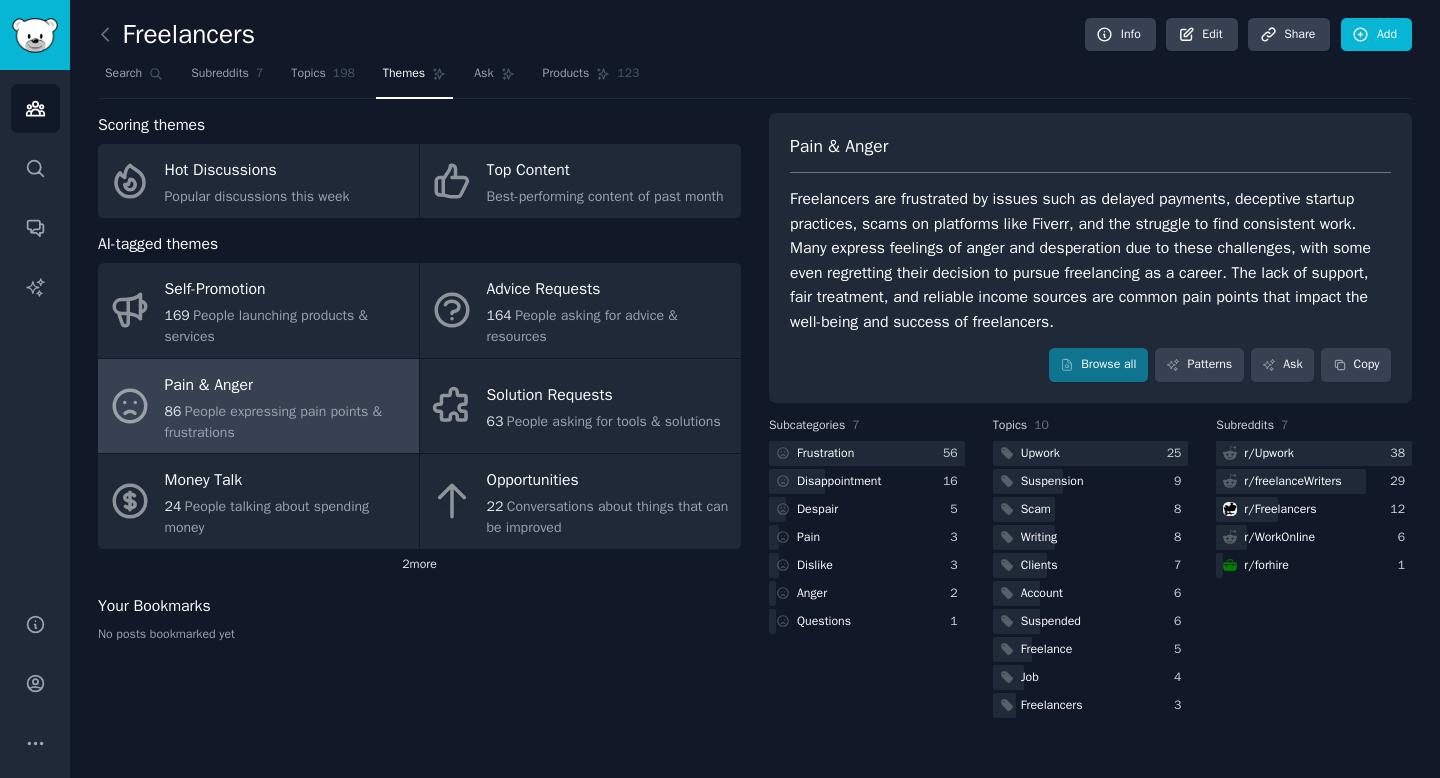 click on "2  more" 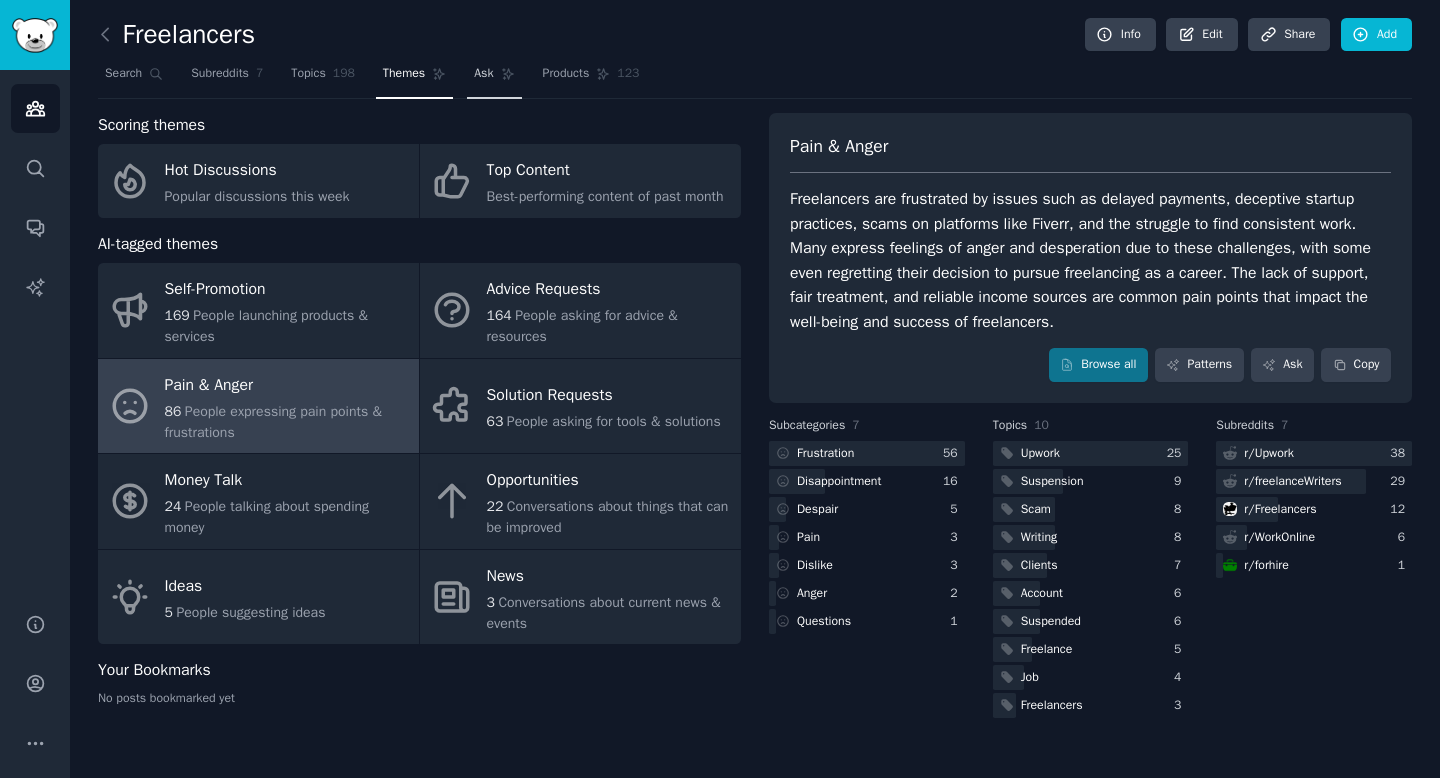 click on "Ask" at bounding box center [483, 74] 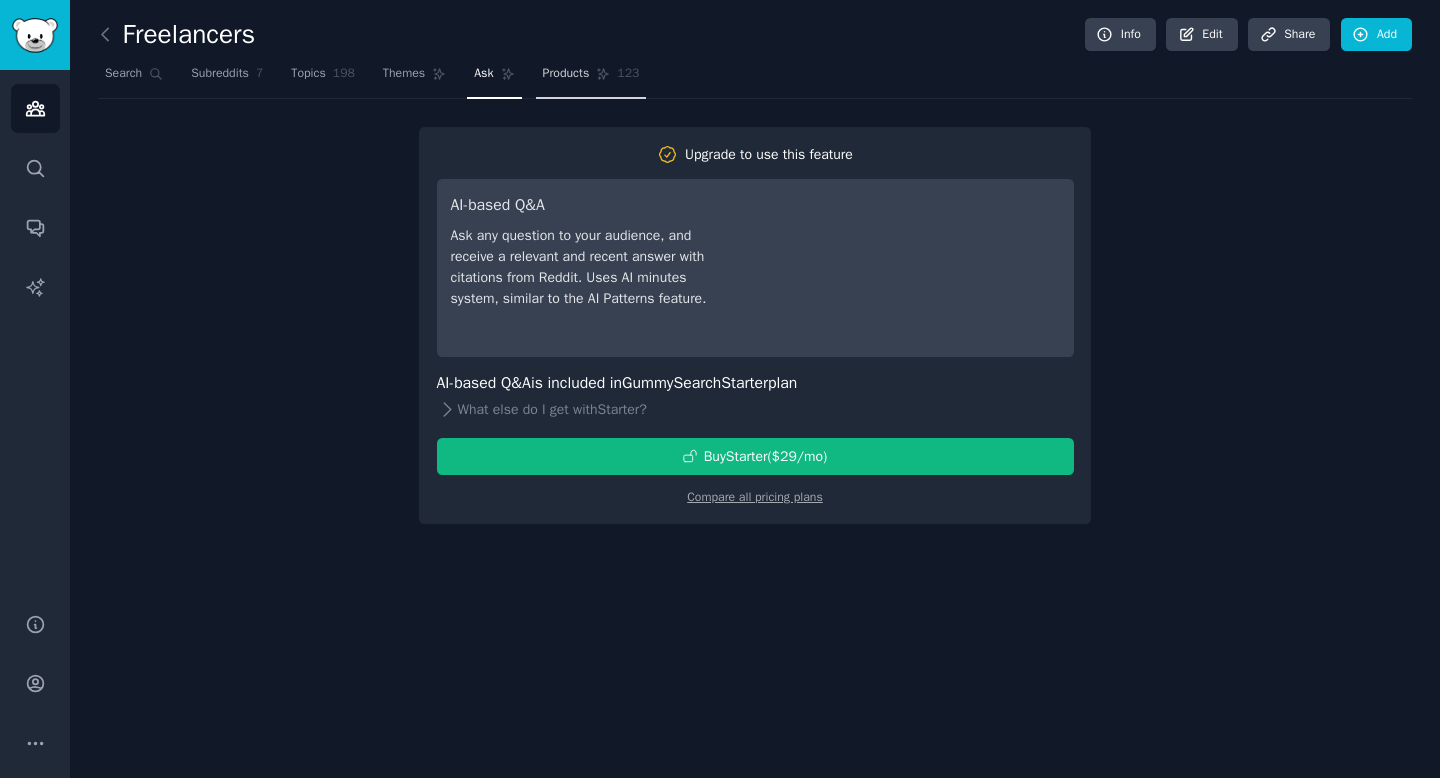 click on "Products" at bounding box center (566, 74) 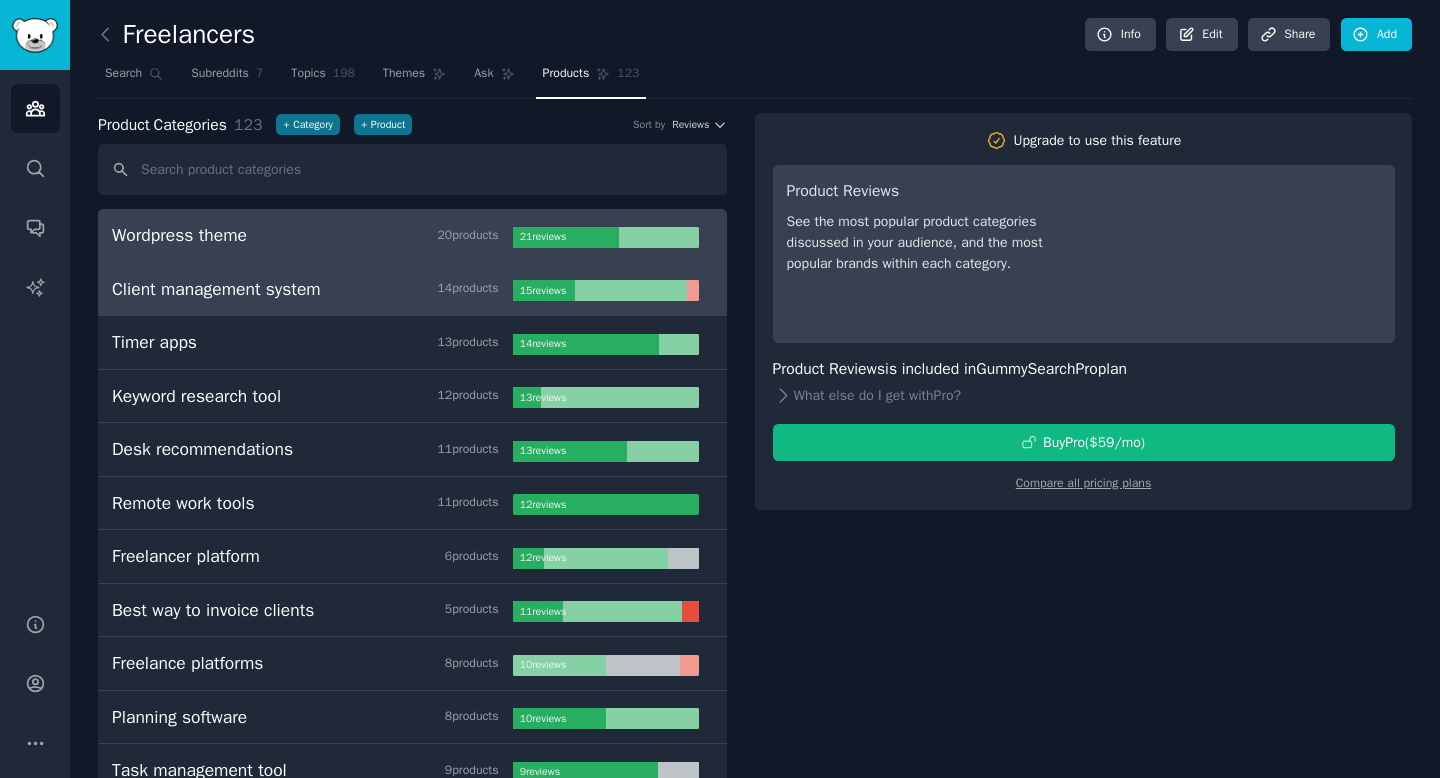 click on "Client management system 14  product s 15  review s" at bounding box center (412, 290) 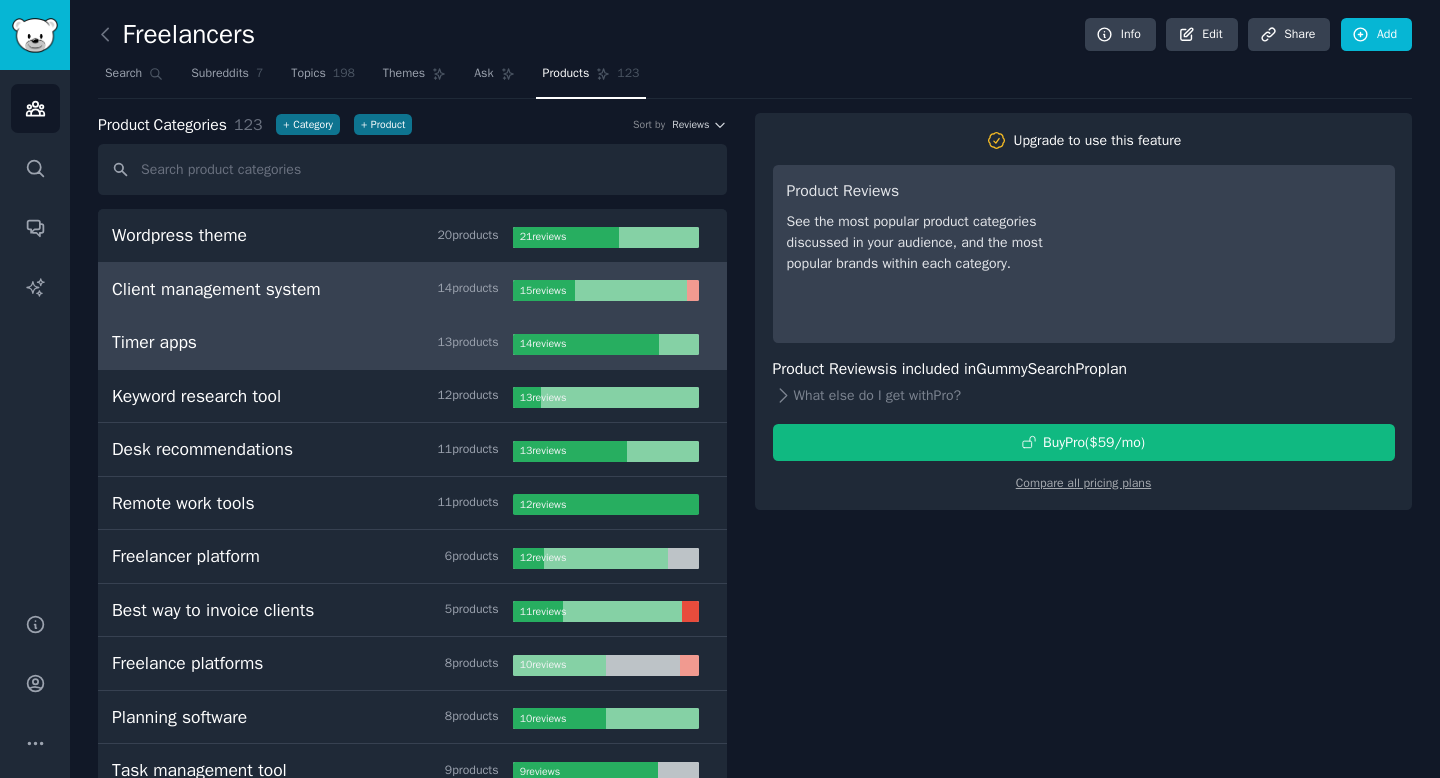 click on "Timer apps 13  product s" at bounding box center [312, 342] 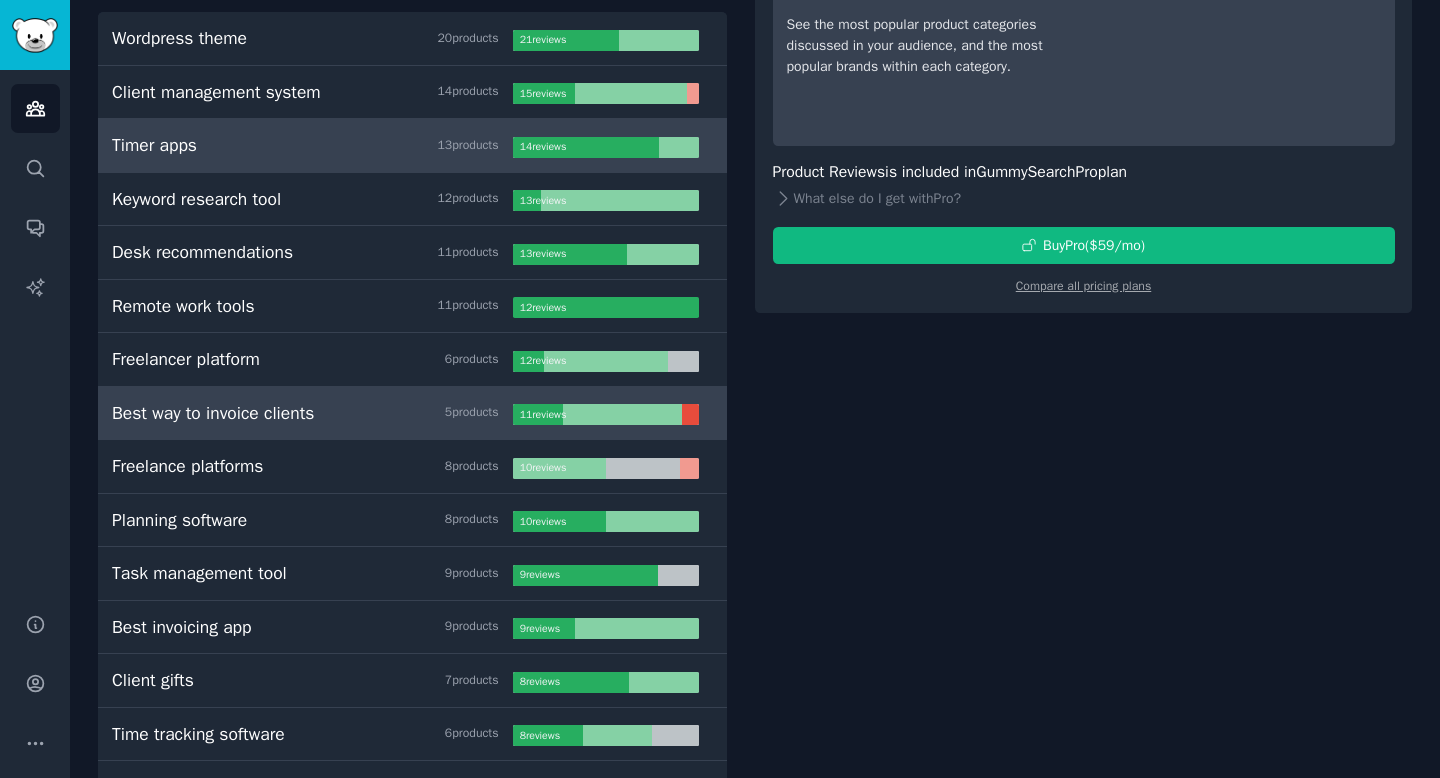 scroll, scrollTop: 0, scrollLeft: 0, axis: both 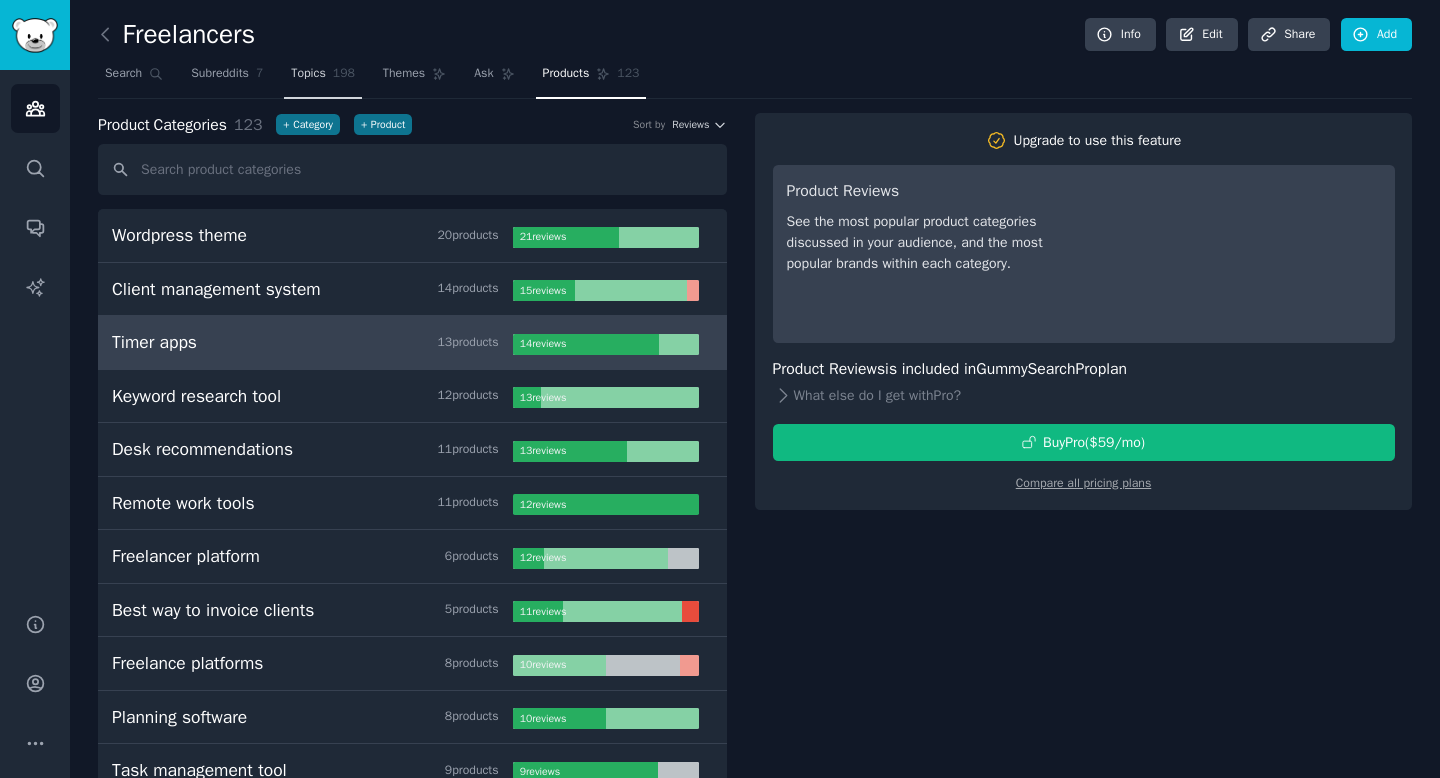 click on "Topics 198" at bounding box center (323, 78) 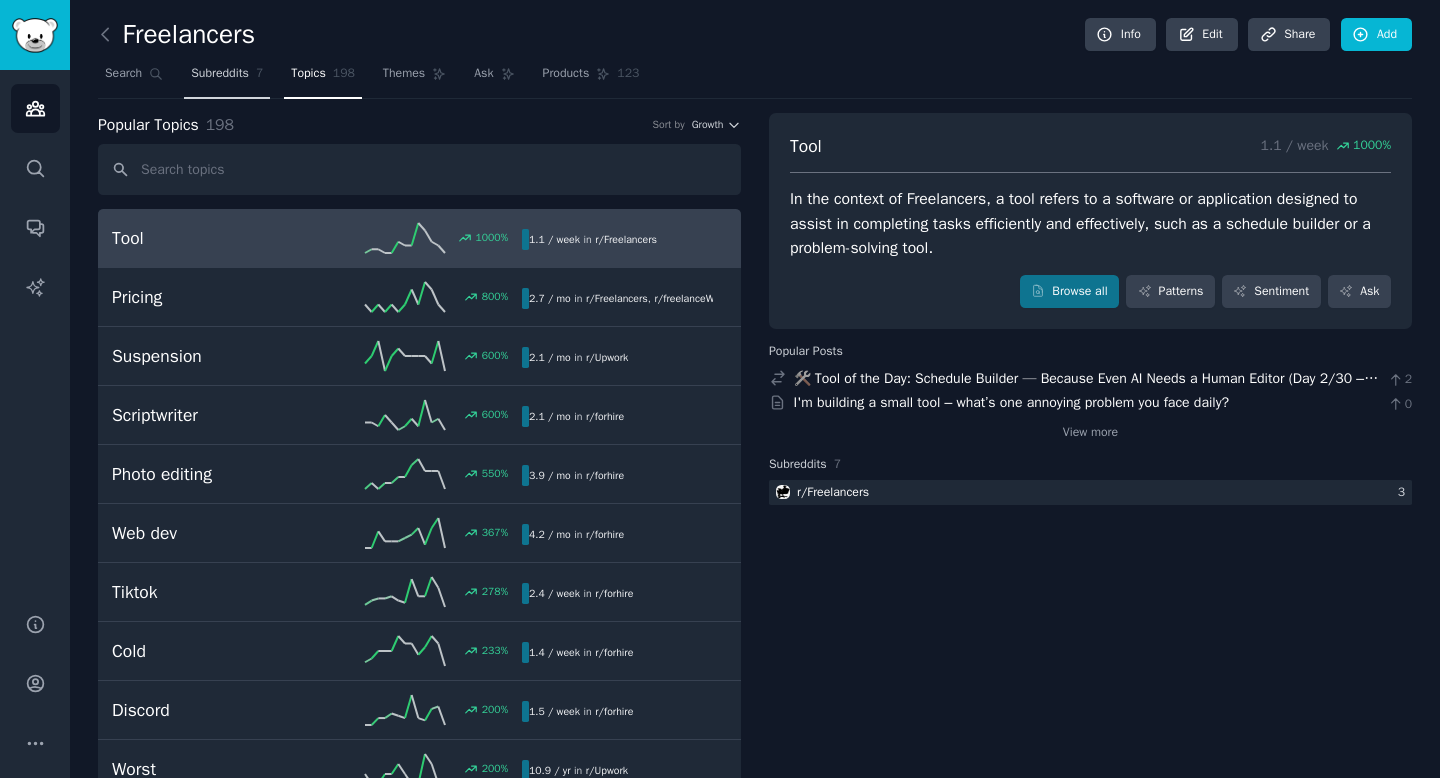 click on "Subreddits" at bounding box center (220, 74) 